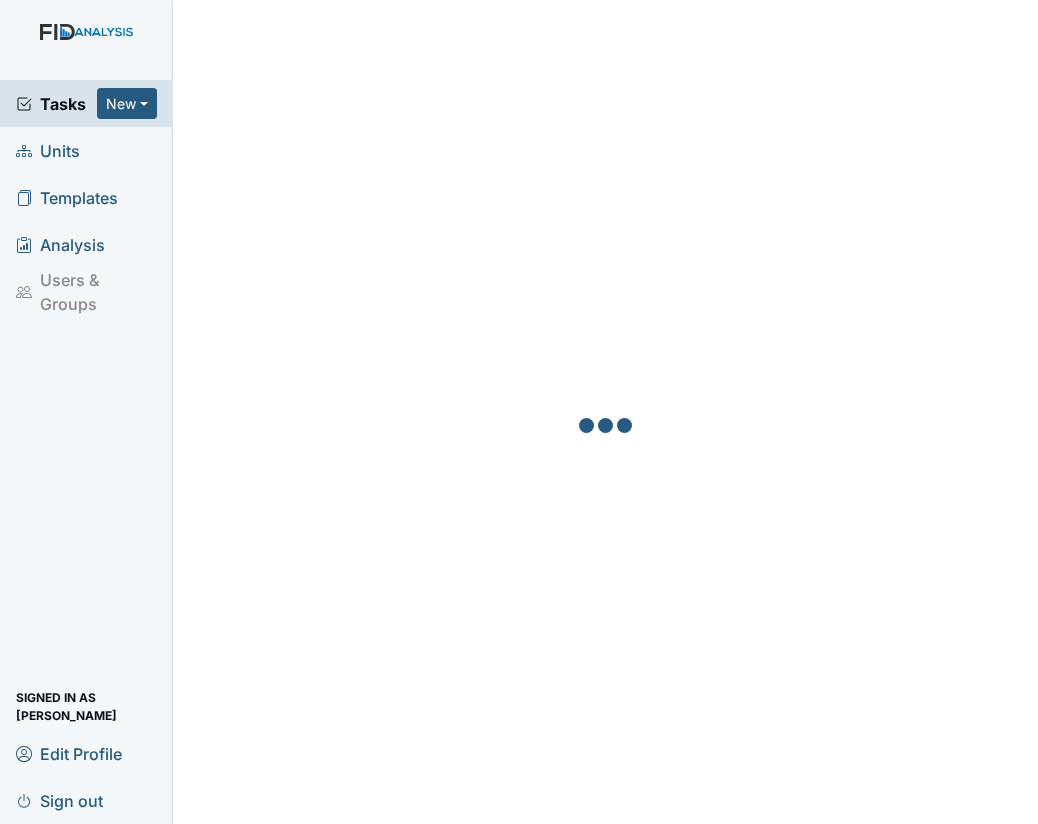 scroll, scrollTop: 0, scrollLeft: 0, axis: both 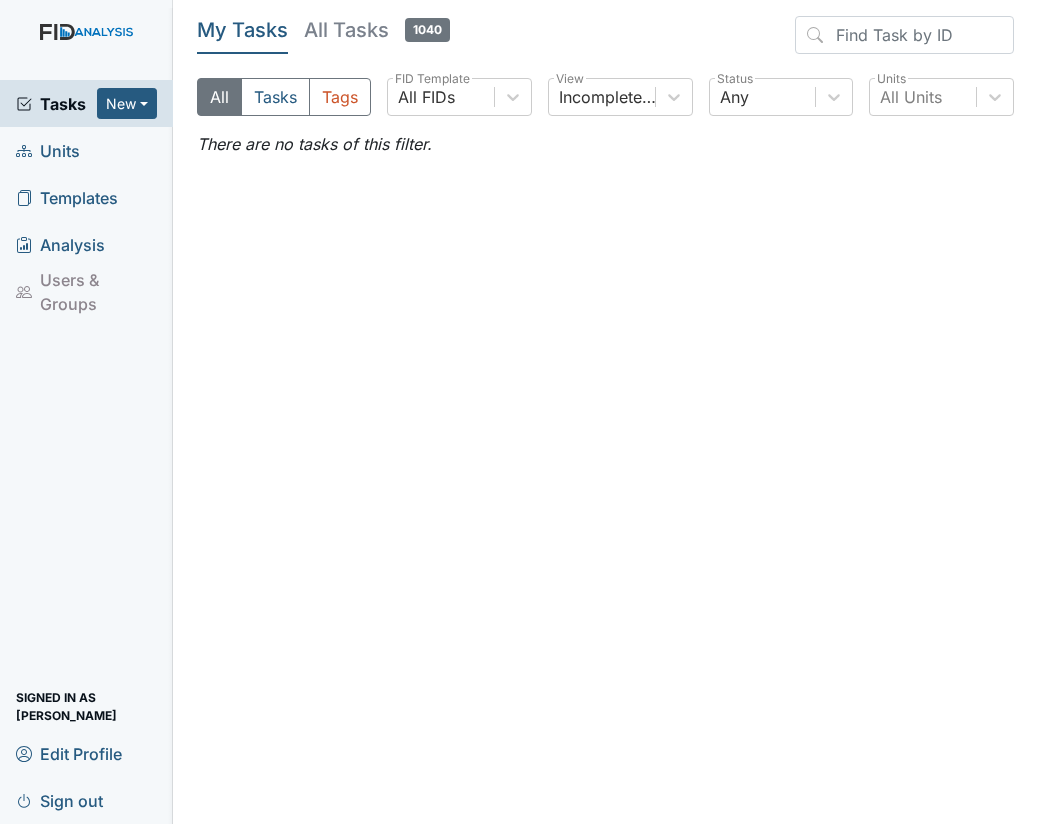 click on "Units" at bounding box center [48, 150] 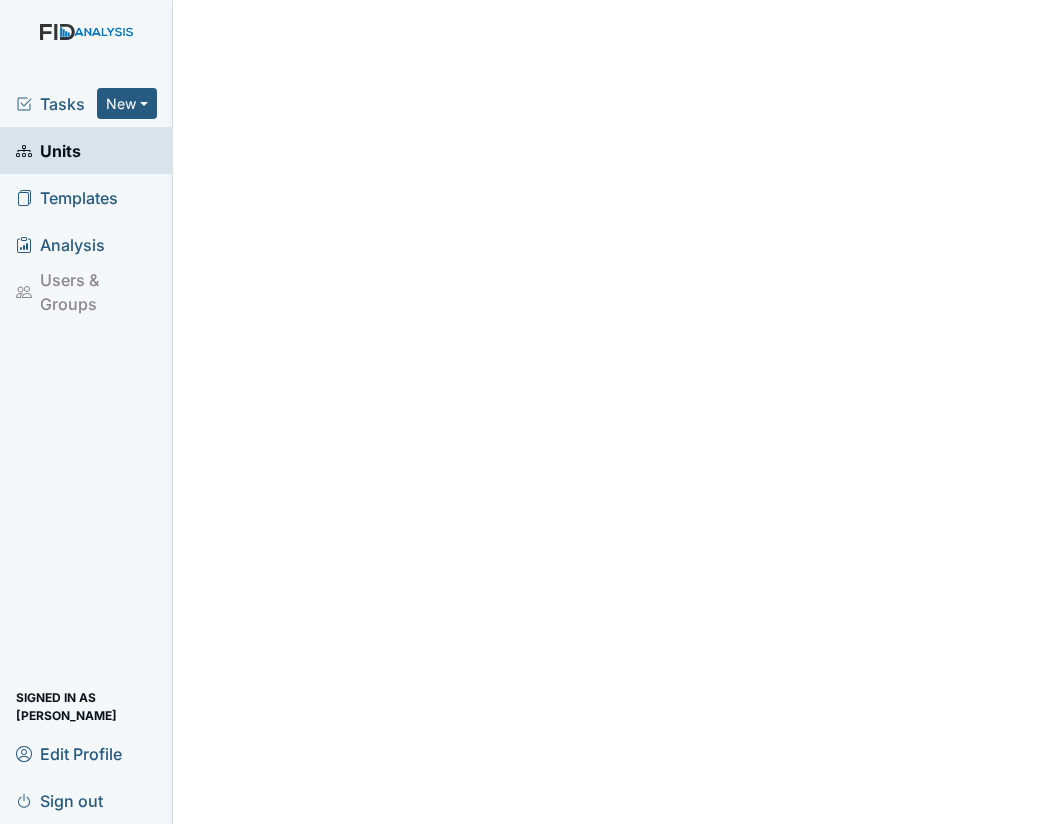 scroll, scrollTop: 0, scrollLeft: 0, axis: both 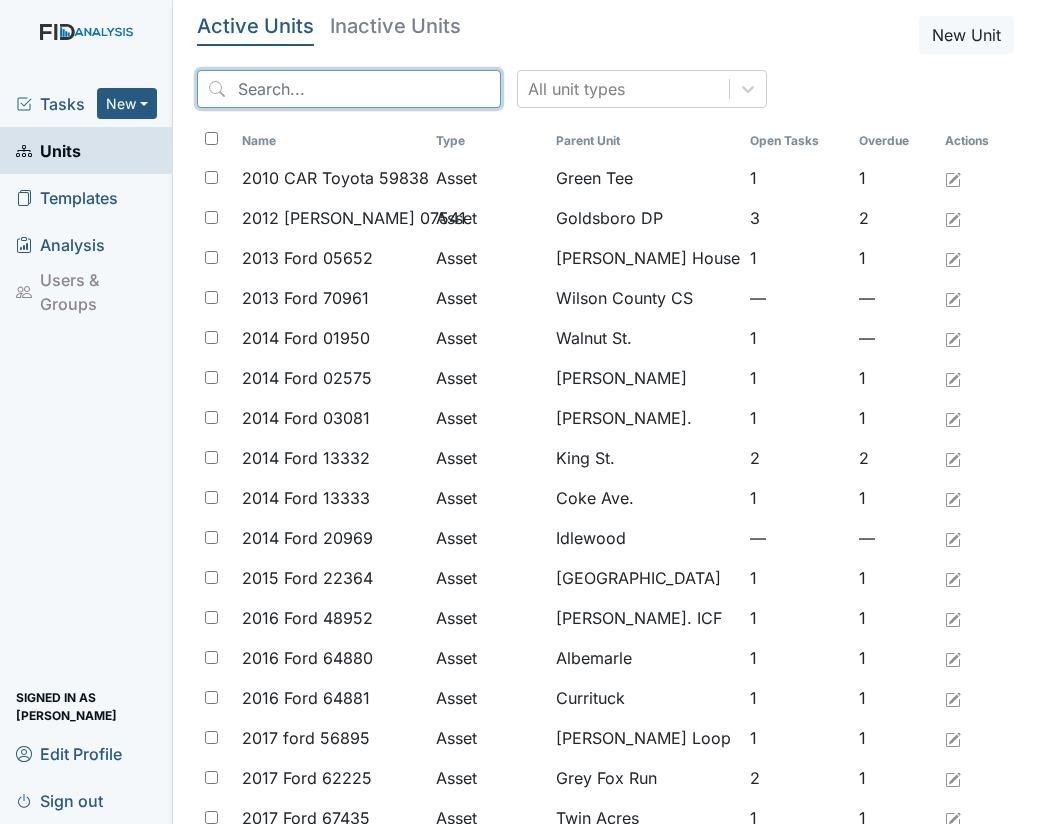 click at bounding box center (349, 89) 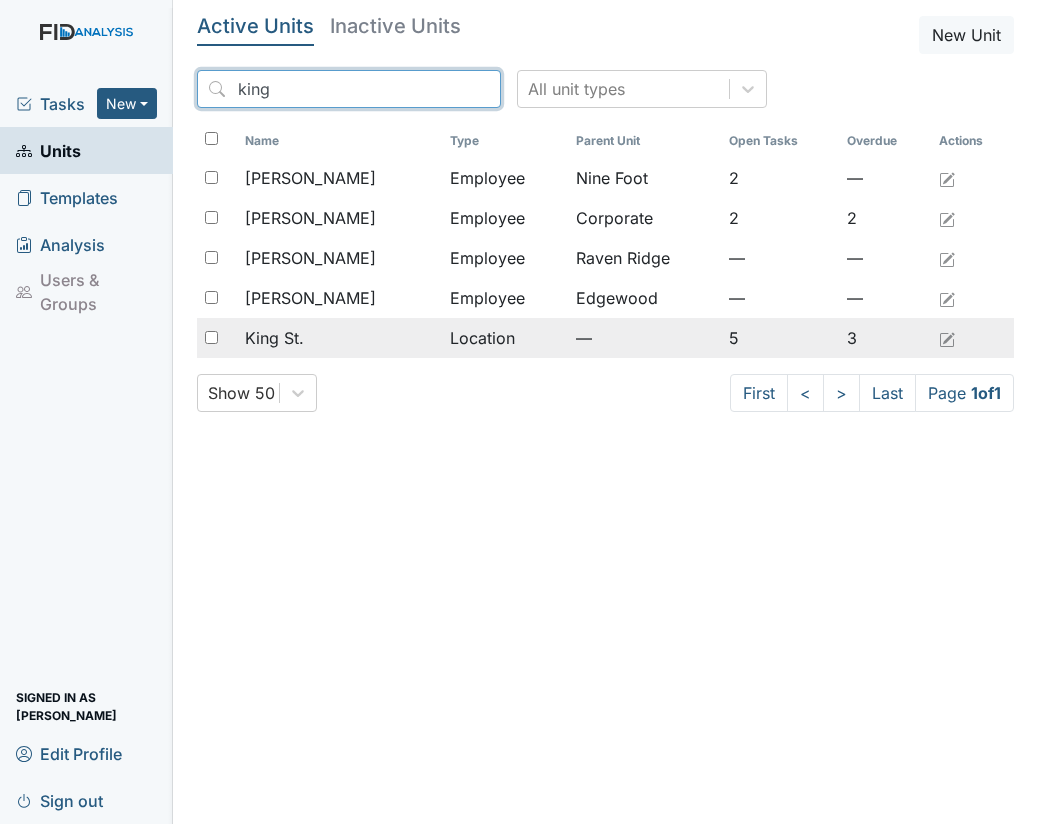type on "king" 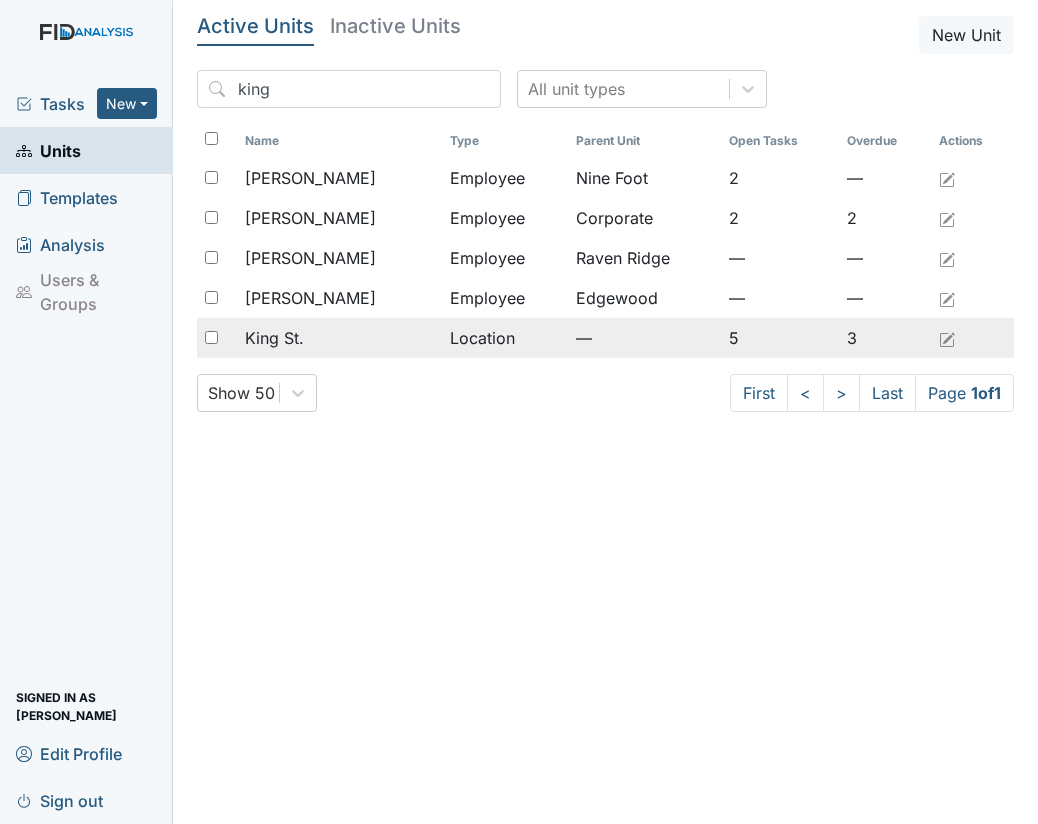 click on "King St." at bounding box center (274, 338) 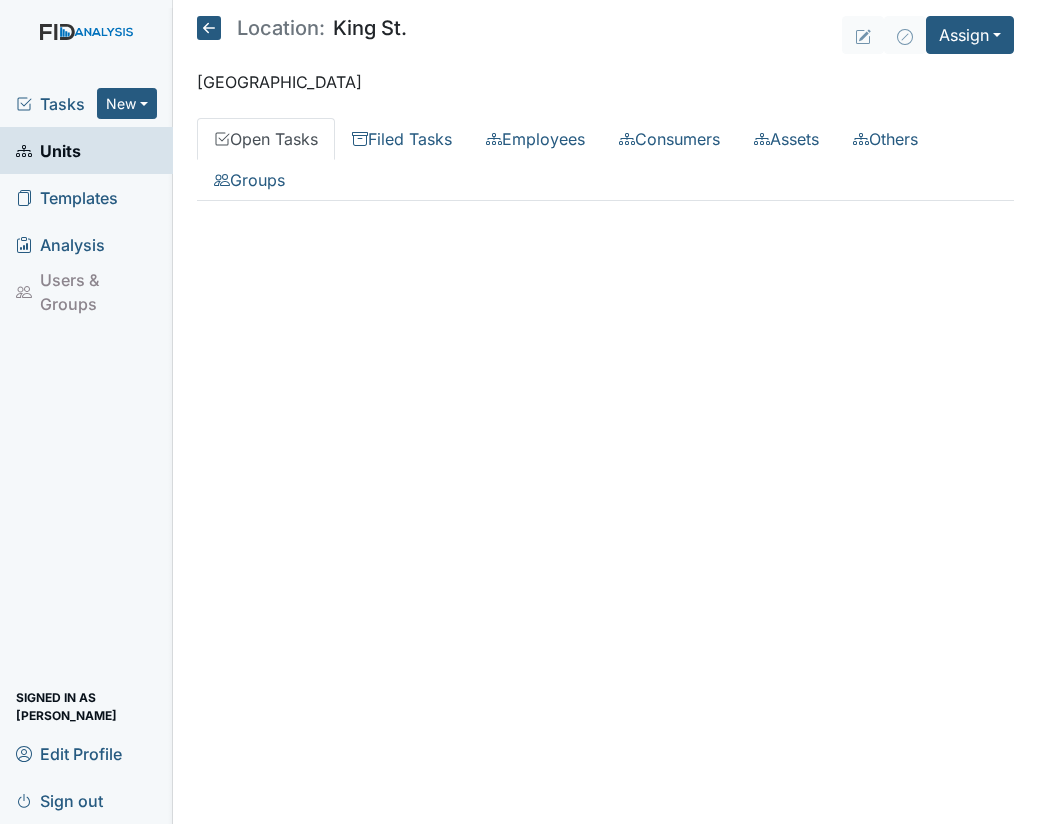 scroll, scrollTop: 0, scrollLeft: 0, axis: both 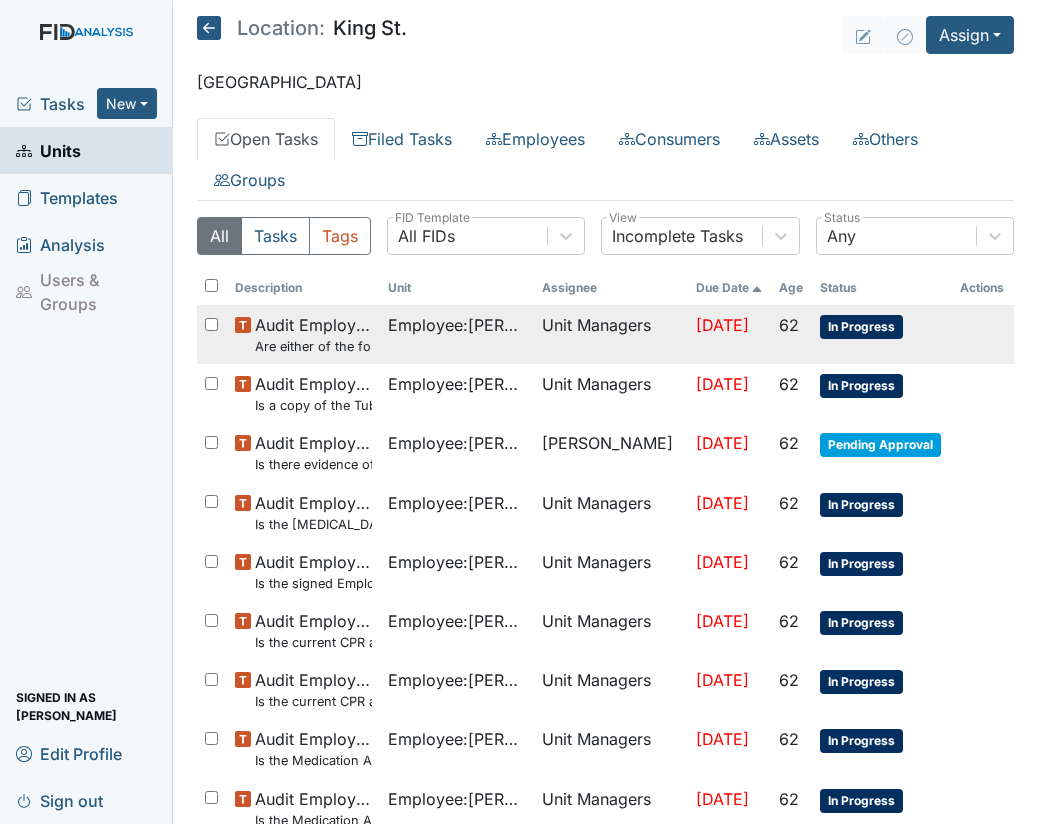 click on "Unit Managers" at bounding box center [611, 334] 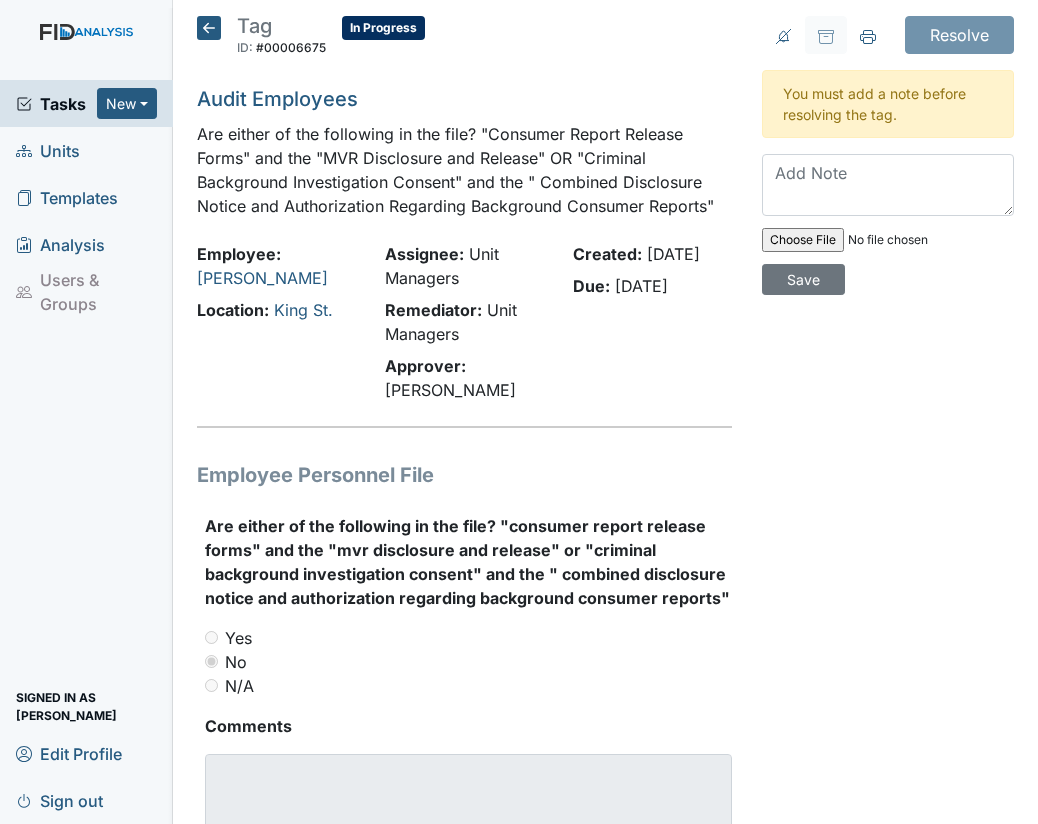 scroll, scrollTop: 0, scrollLeft: 0, axis: both 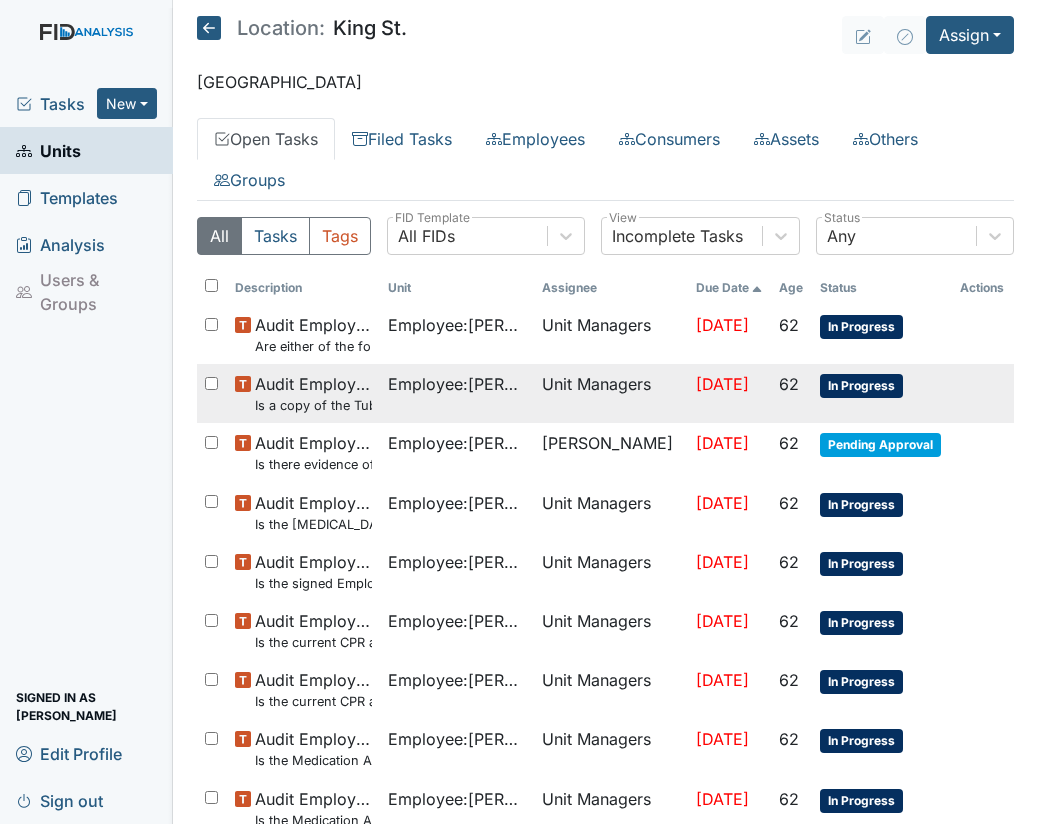 click on "In Progress" at bounding box center [882, 393] 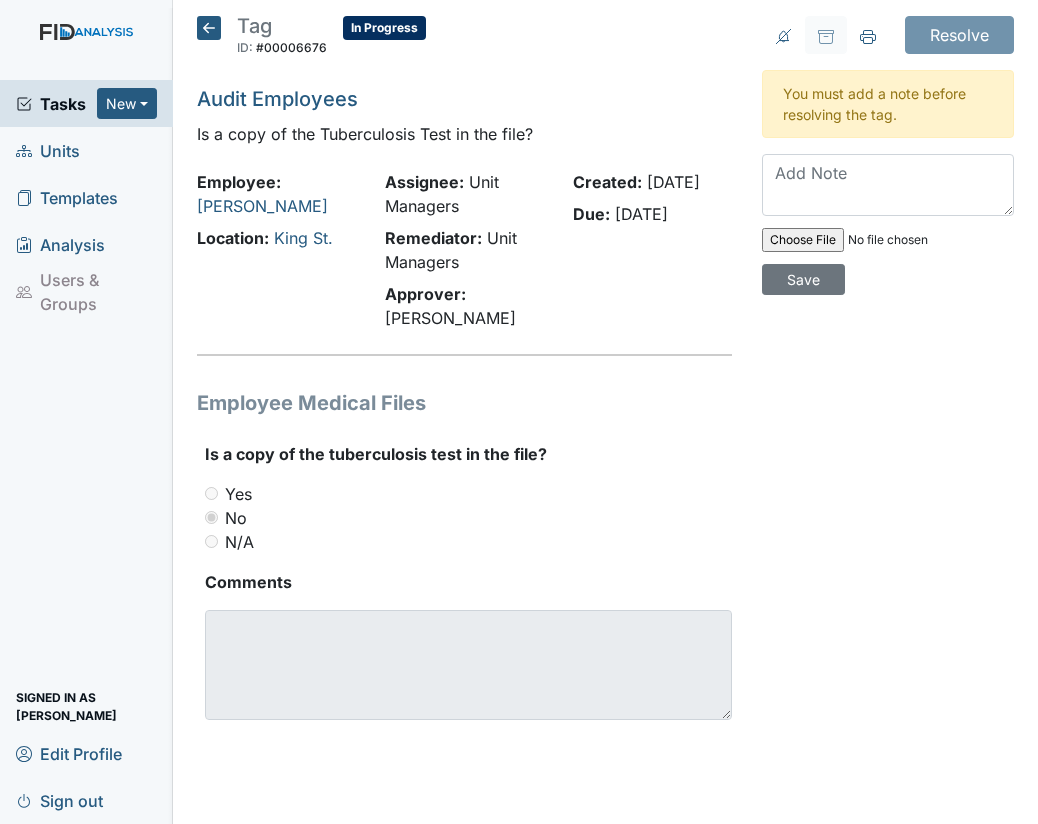 scroll, scrollTop: 0, scrollLeft: 0, axis: both 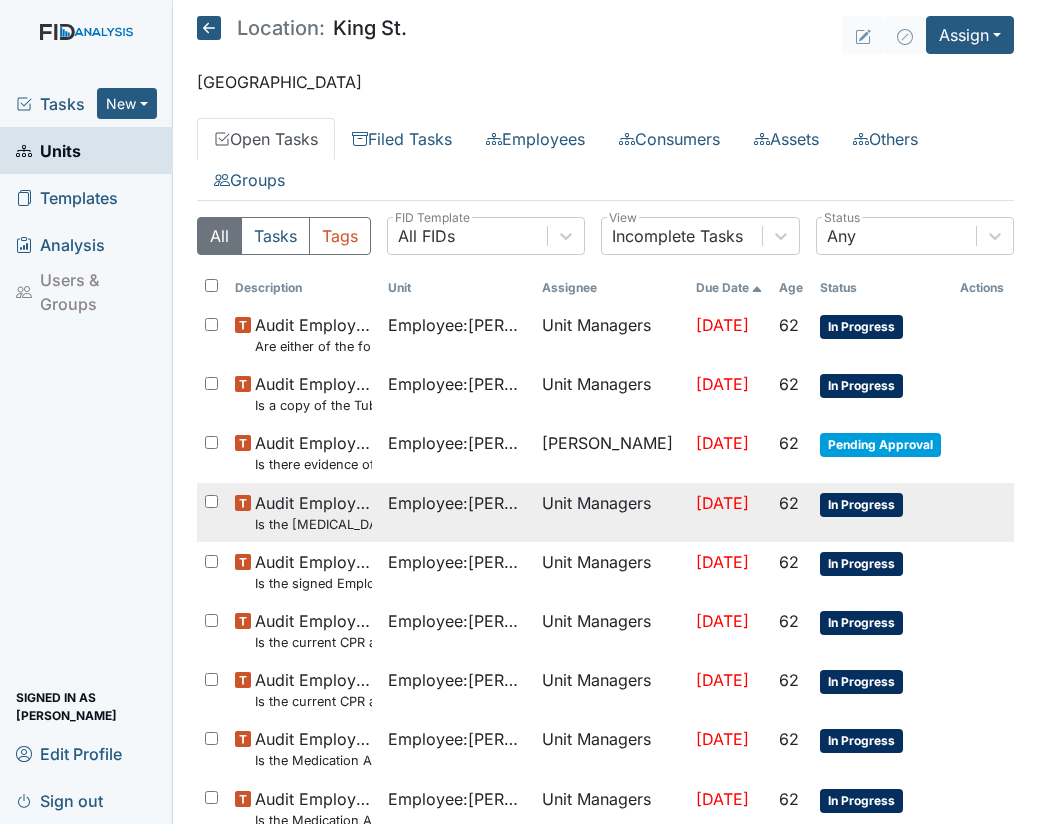 click on "In Progress" at bounding box center (861, 505) 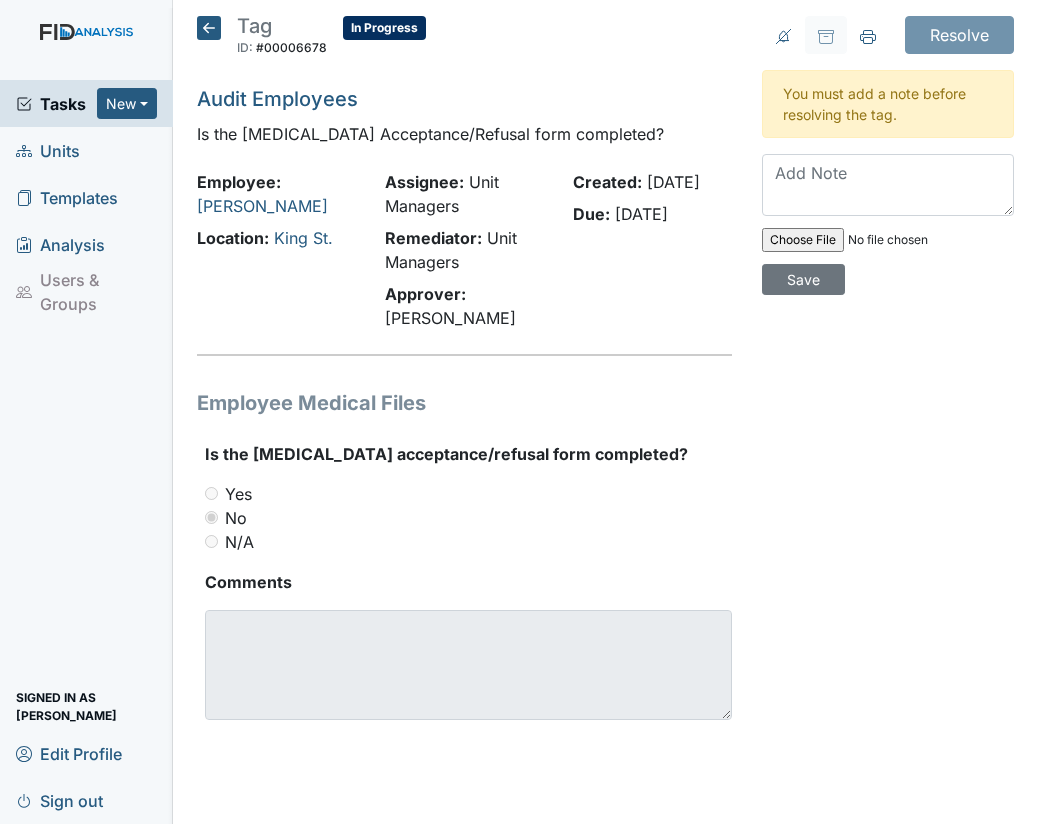 scroll, scrollTop: 0, scrollLeft: 0, axis: both 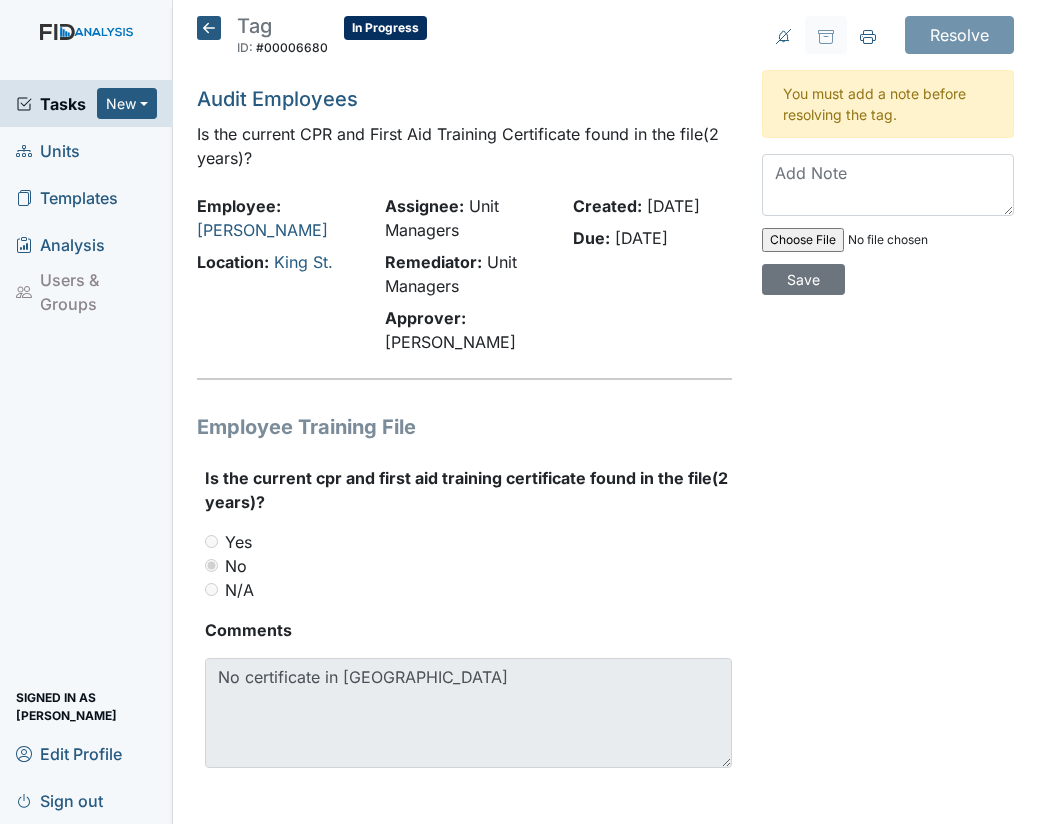 click 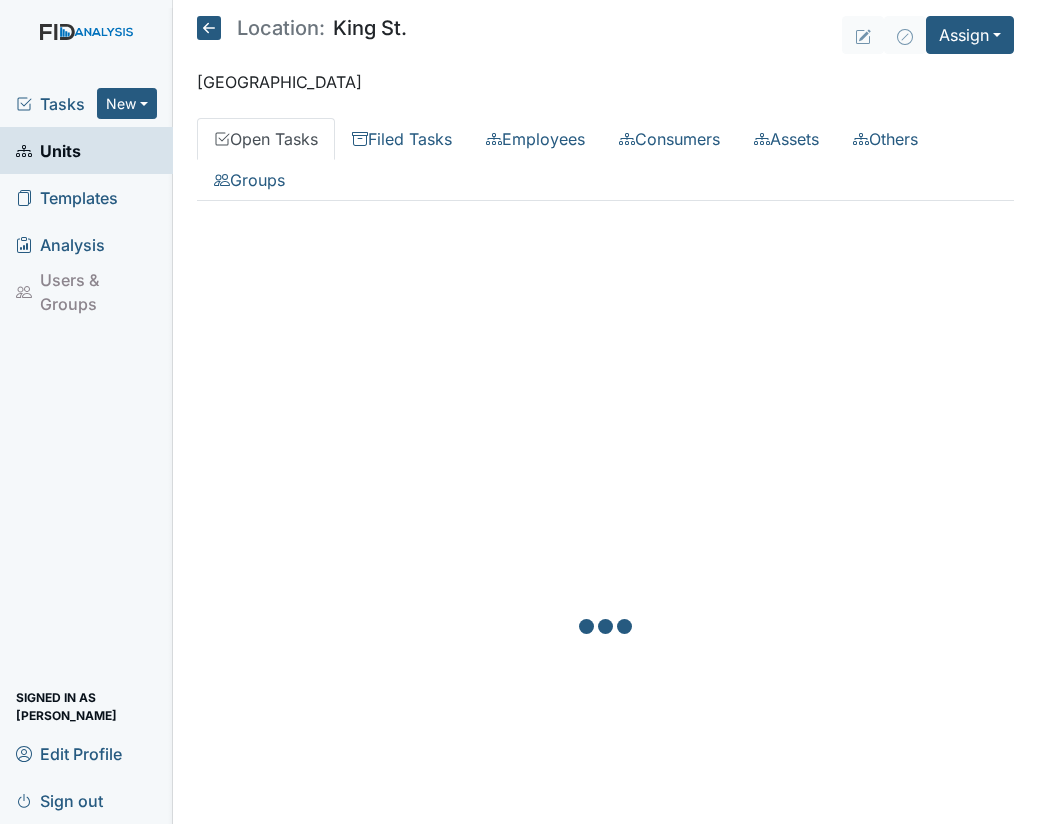 scroll, scrollTop: 0, scrollLeft: 0, axis: both 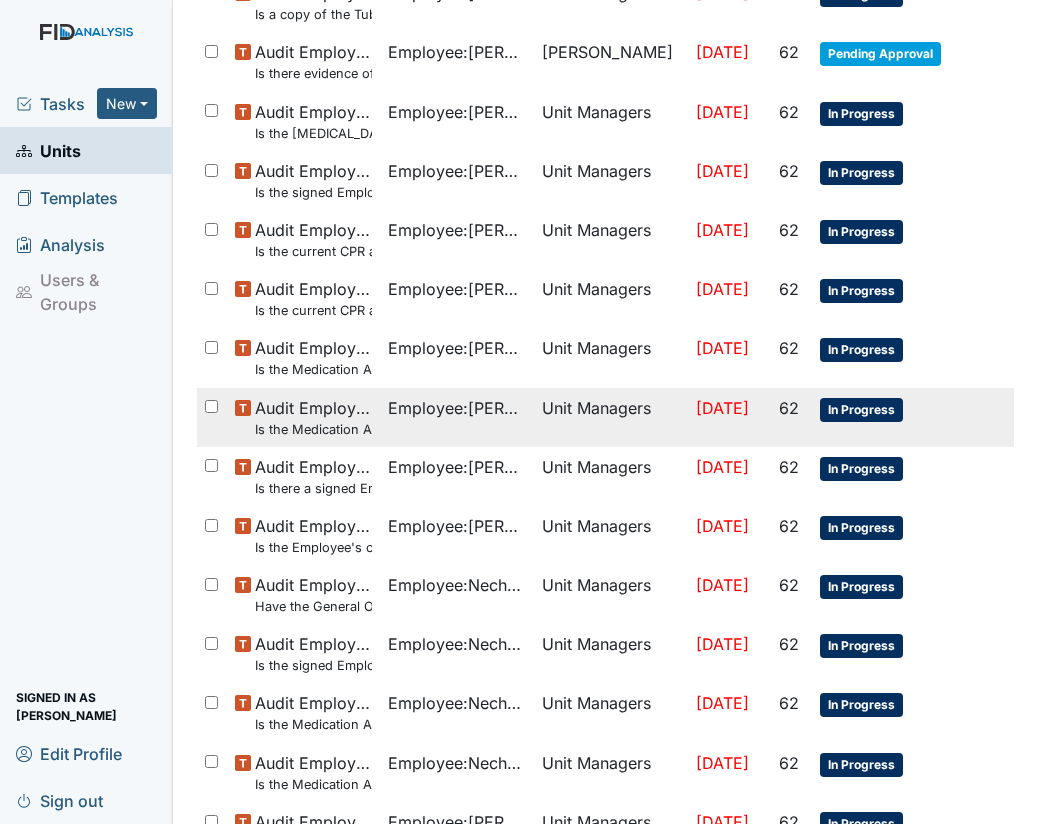 click on "In Progress" at bounding box center [861, 410] 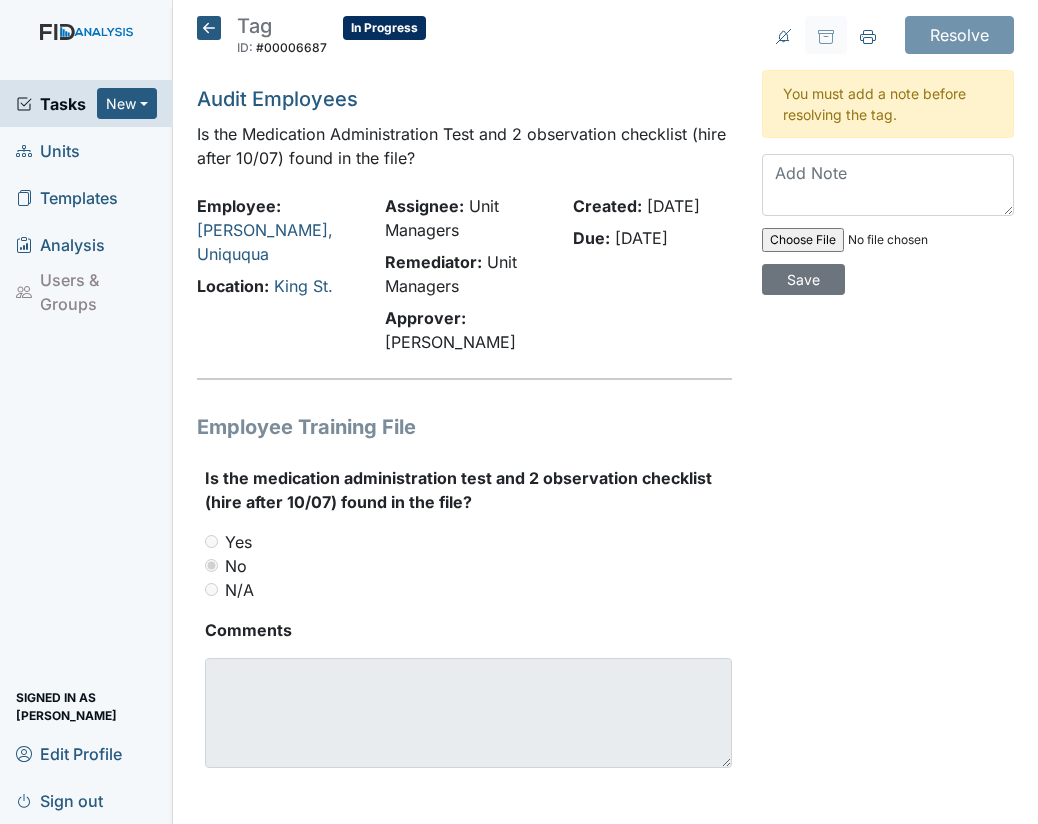 scroll, scrollTop: 0, scrollLeft: 0, axis: both 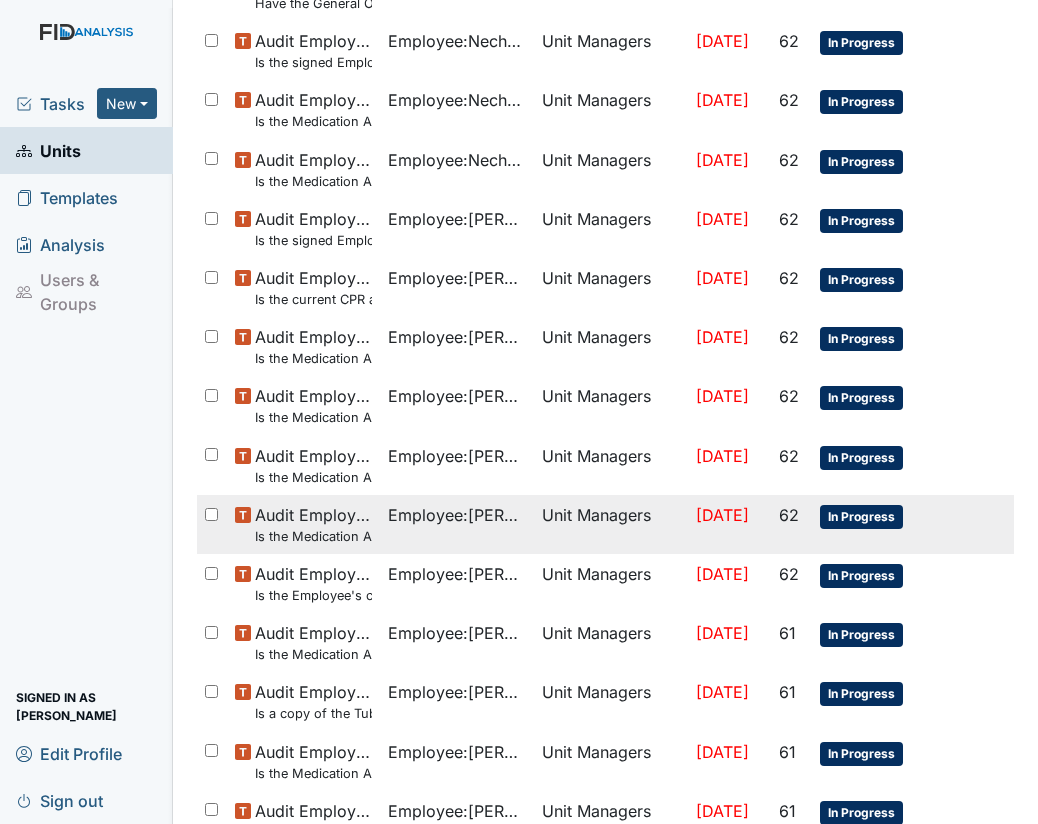 click on "In Progress" at bounding box center [861, 517] 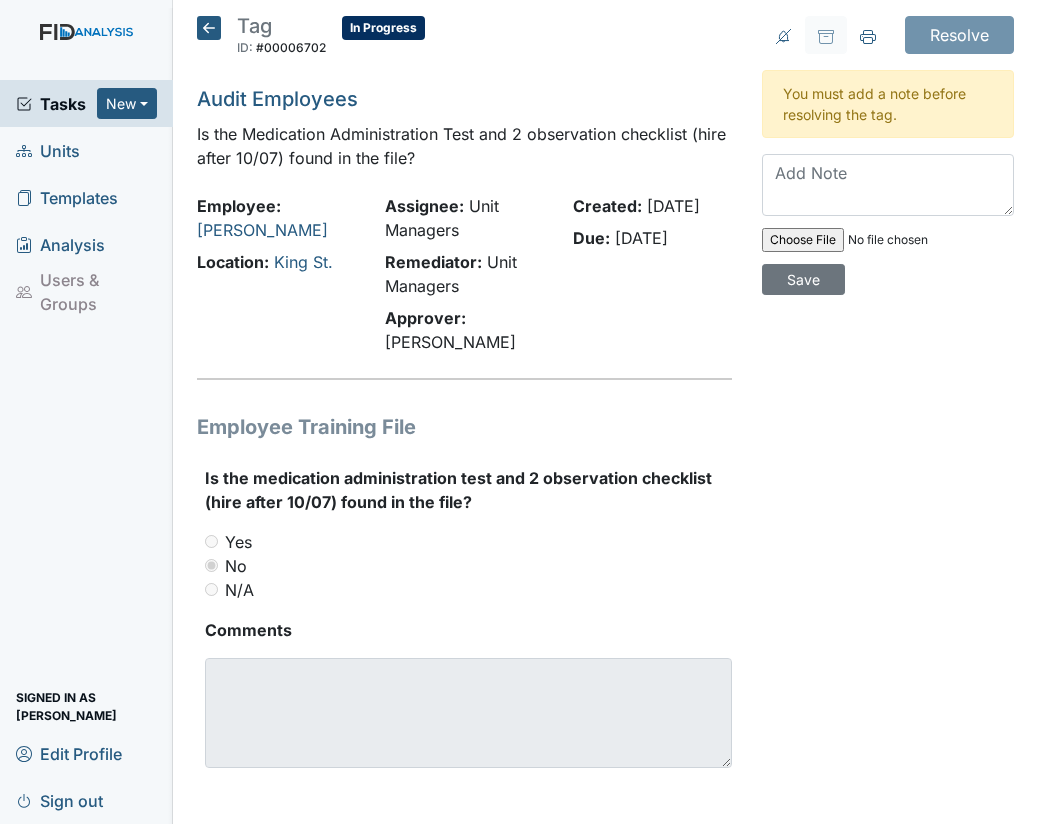 click 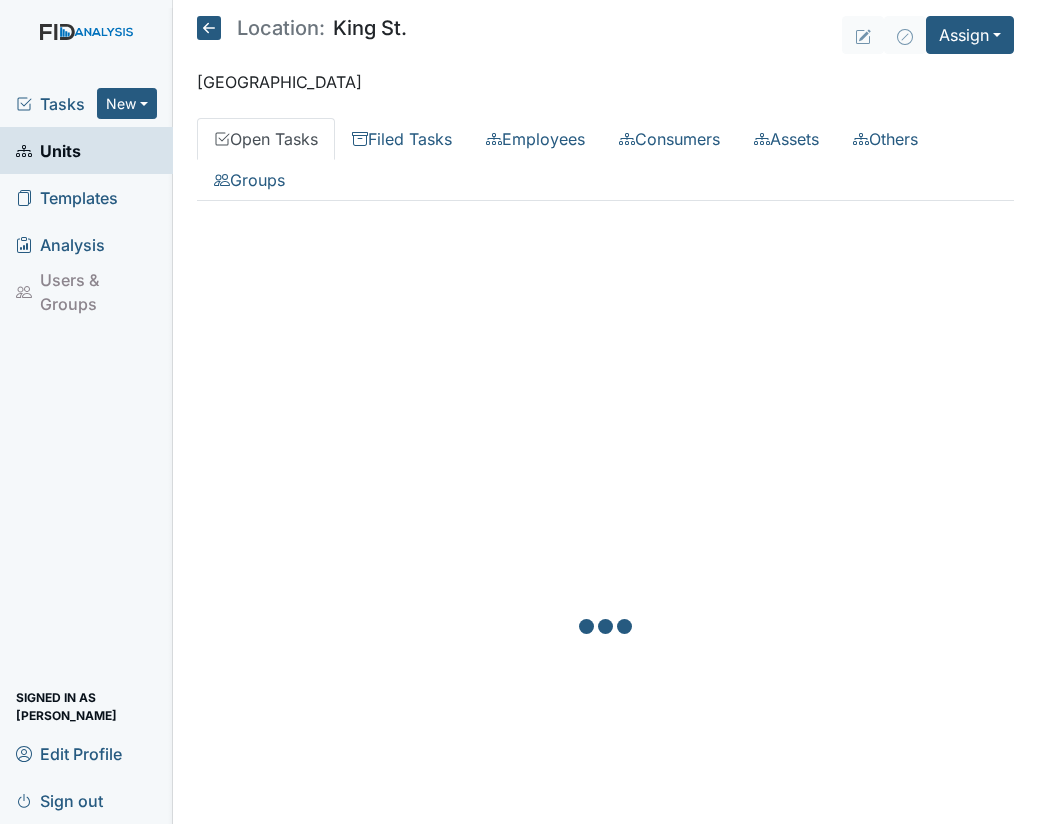 scroll, scrollTop: 0, scrollLeft: 0, axis: both 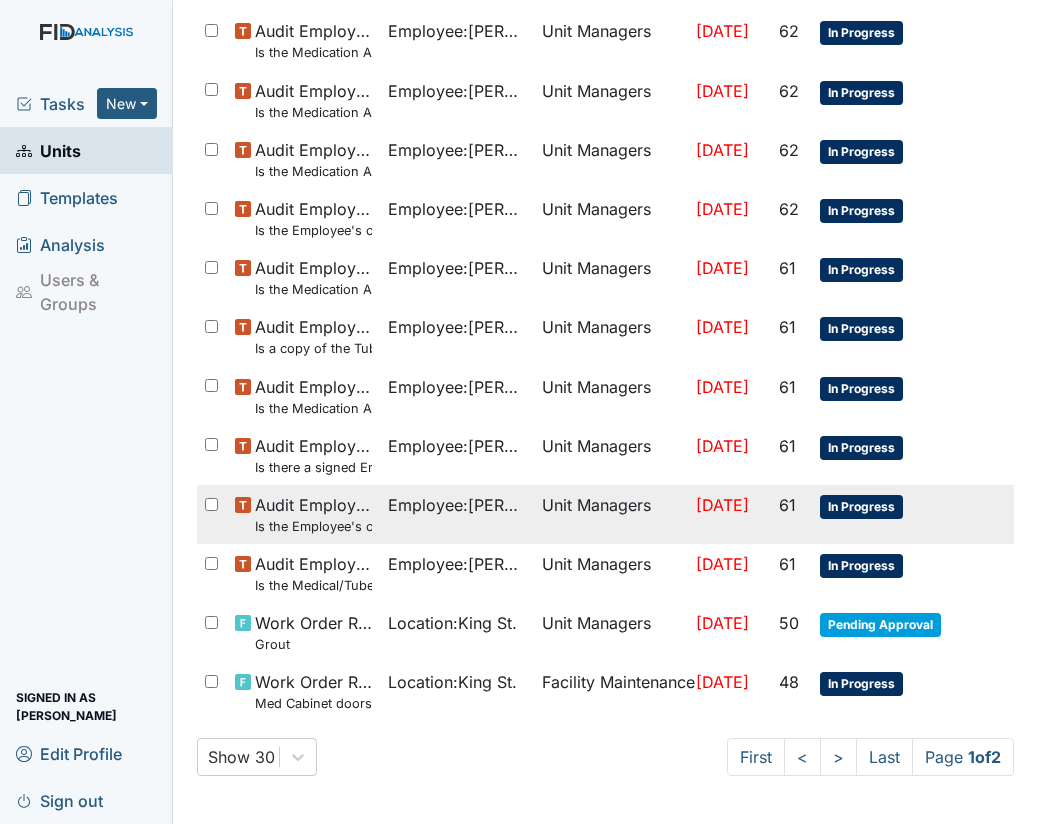 click on "In Progress" at bounding box center (882, 514) 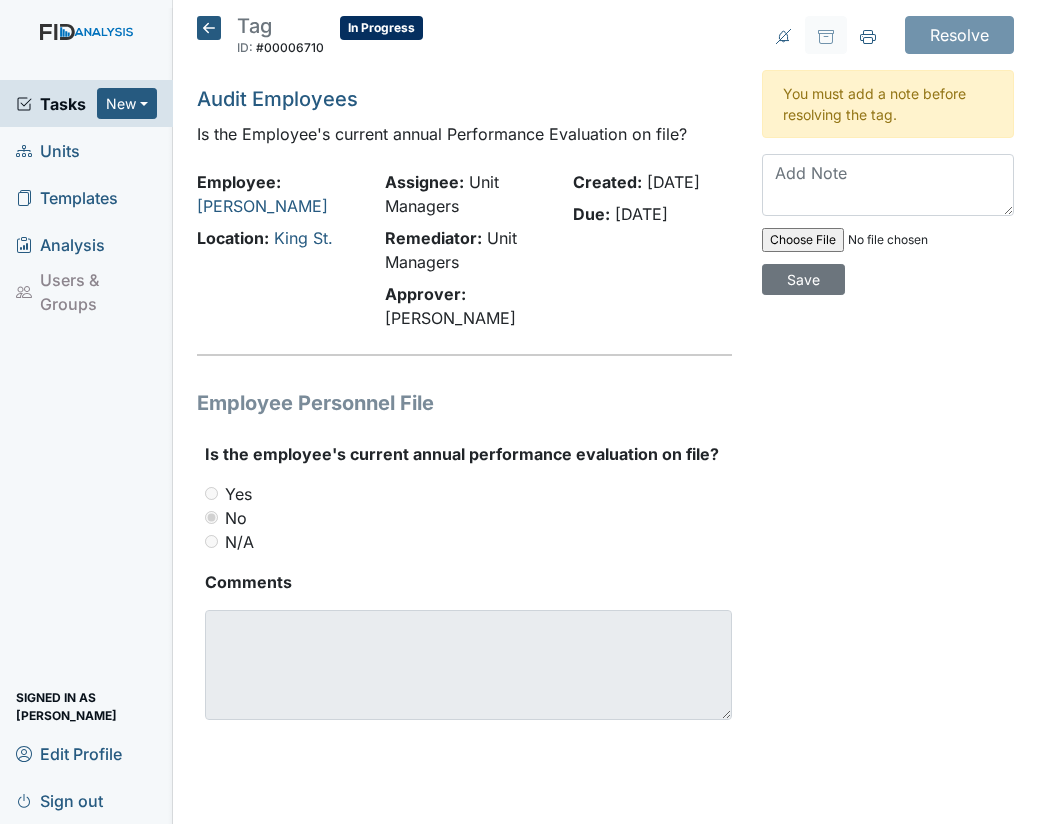 scroll, scrollTop: 0, scrollLeft: 0, axis: both 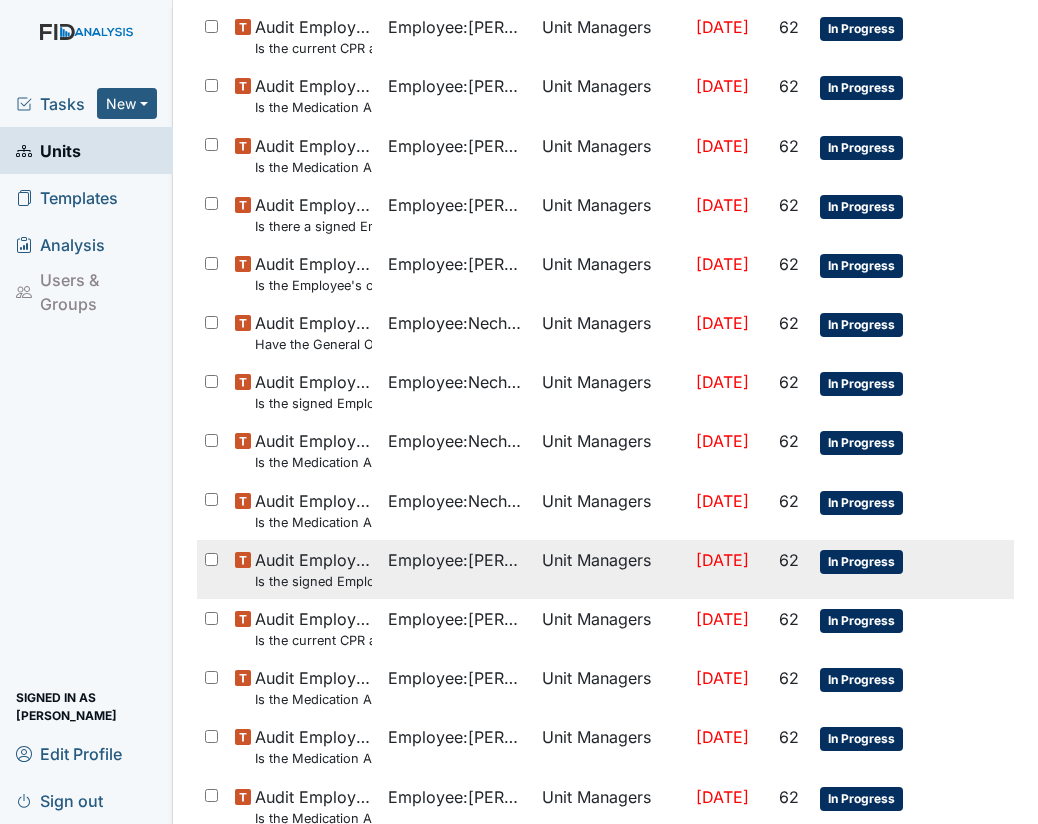 click on "In Progress" at bounding box center (861, 562) 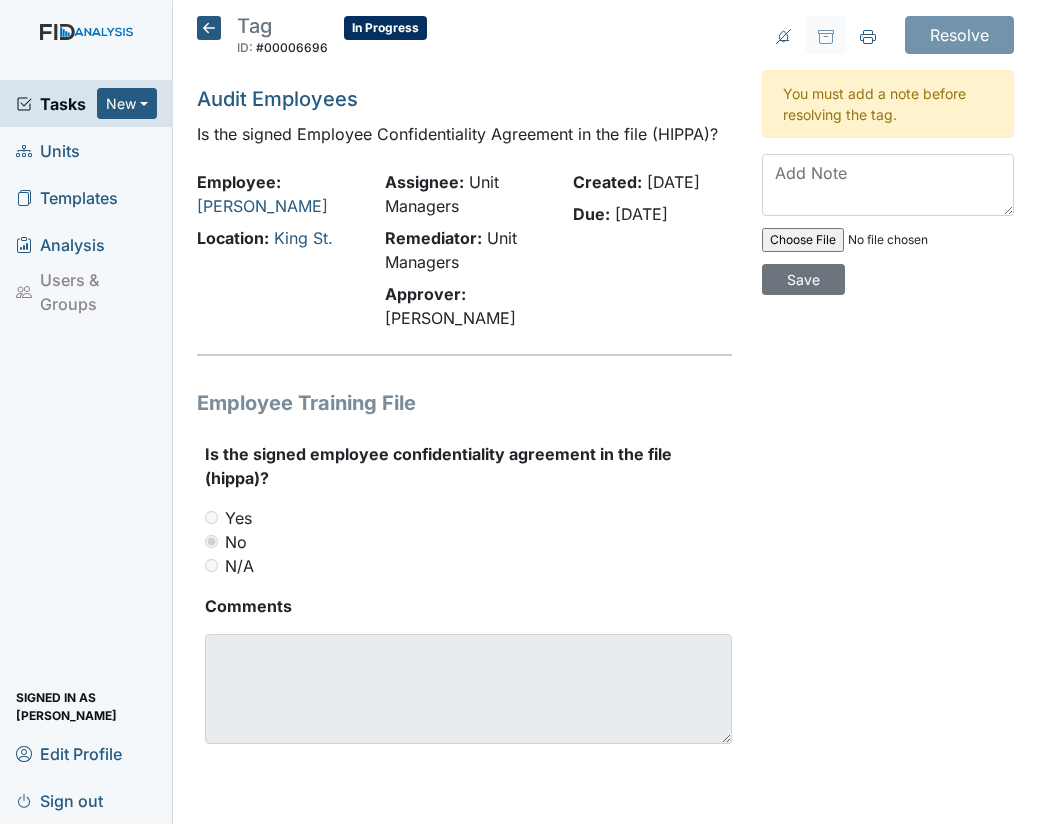 scroll, scrollTop: 0, scrollLeft: 0, axis: both 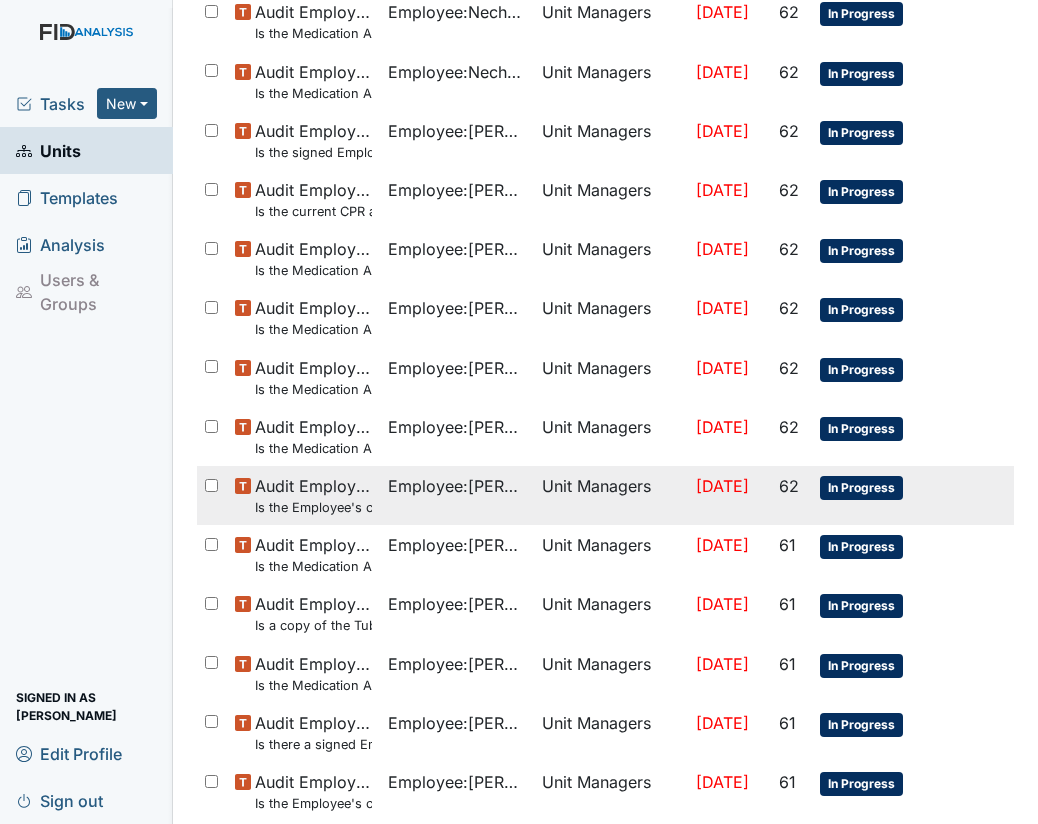 click on "In Progress" at bounding box center (861, 488) 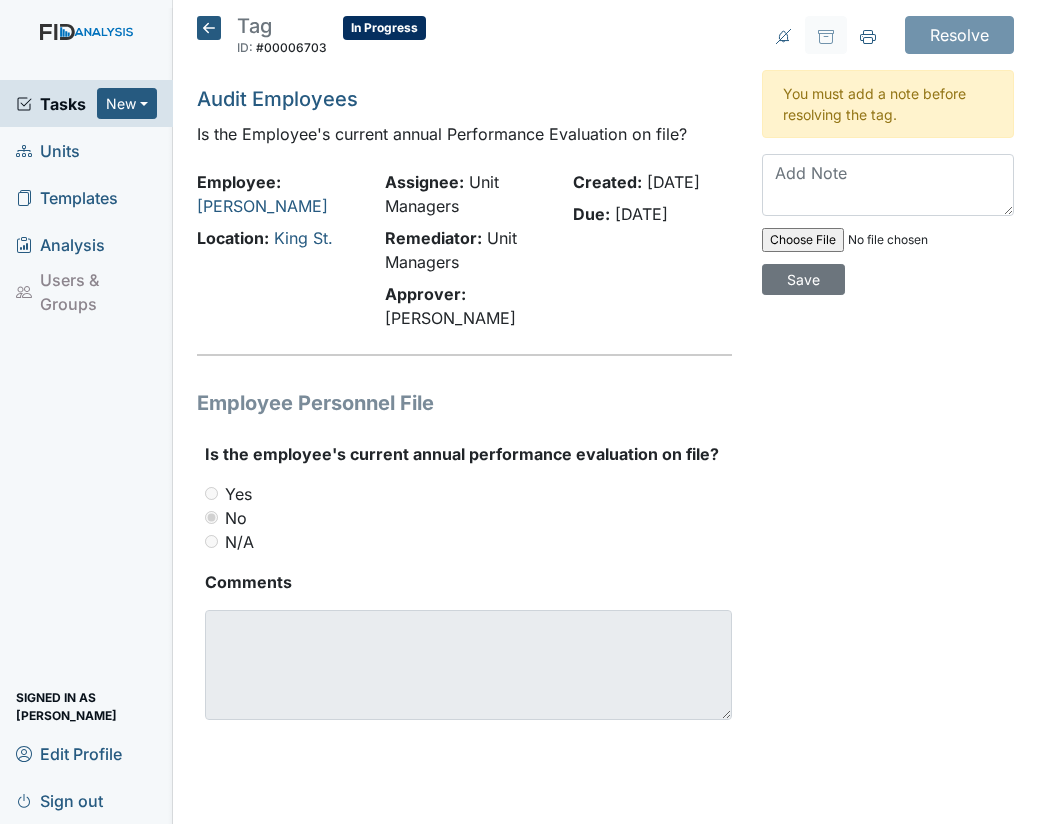 scroll, scrollTop: 0, scrollLeft: 0, axis: both 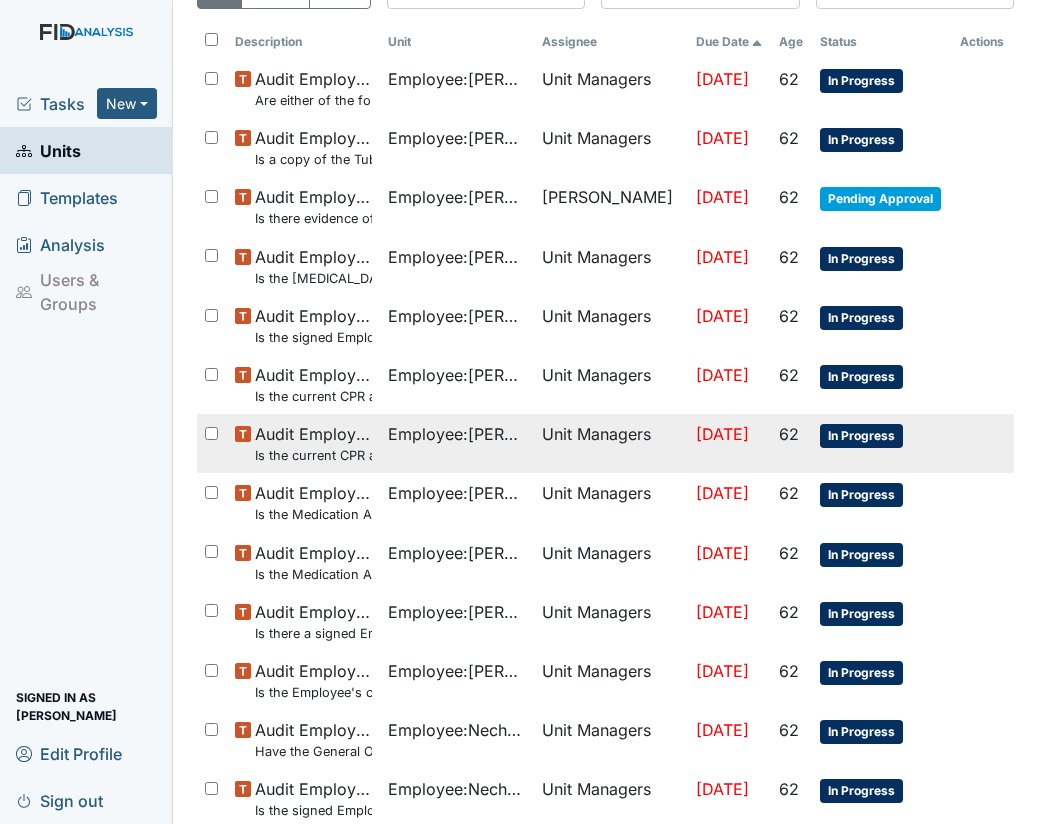 click on "In Progress" at bounding box center (861, 436) 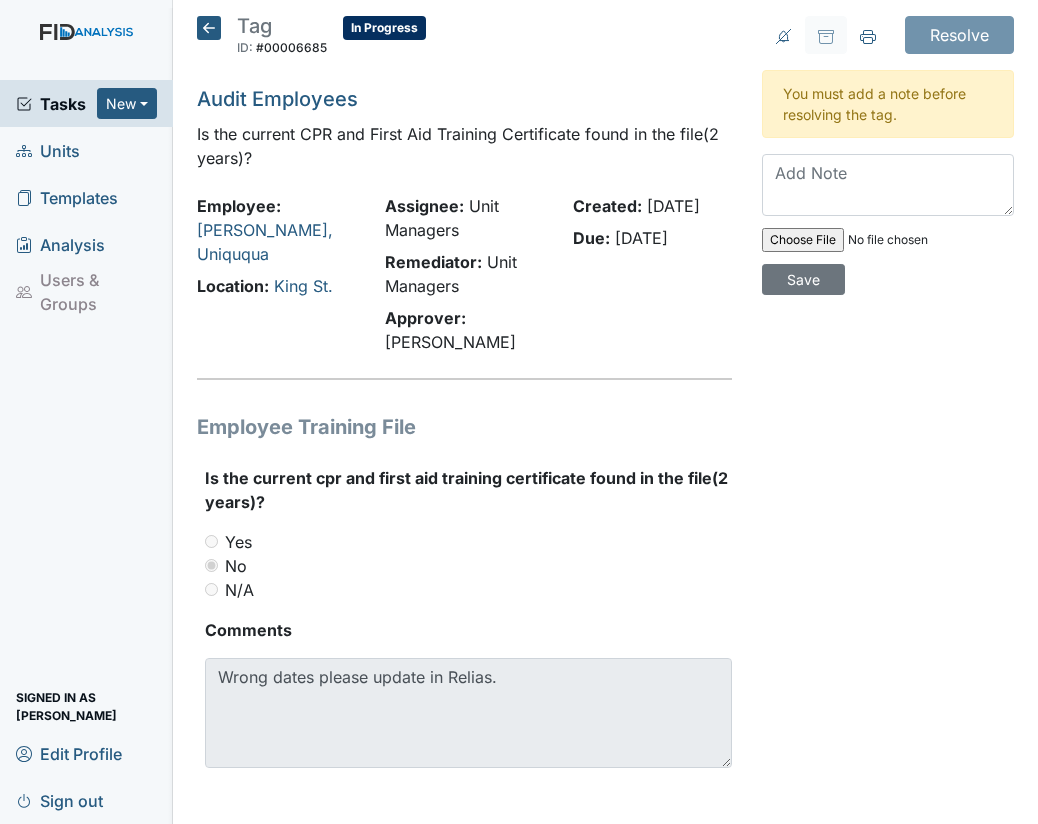 scroll, scrollTop: 0, scrollLeft: 0, axis: both 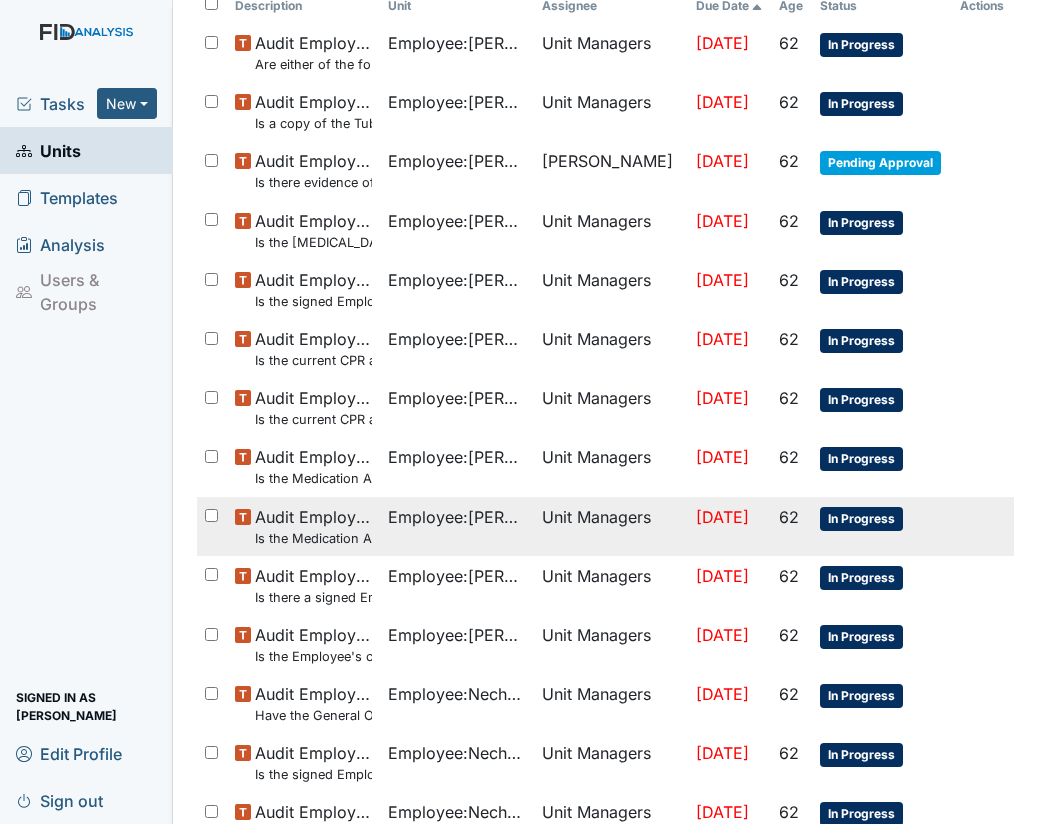 click on "[DATE]" at bounding box center [722, 517] 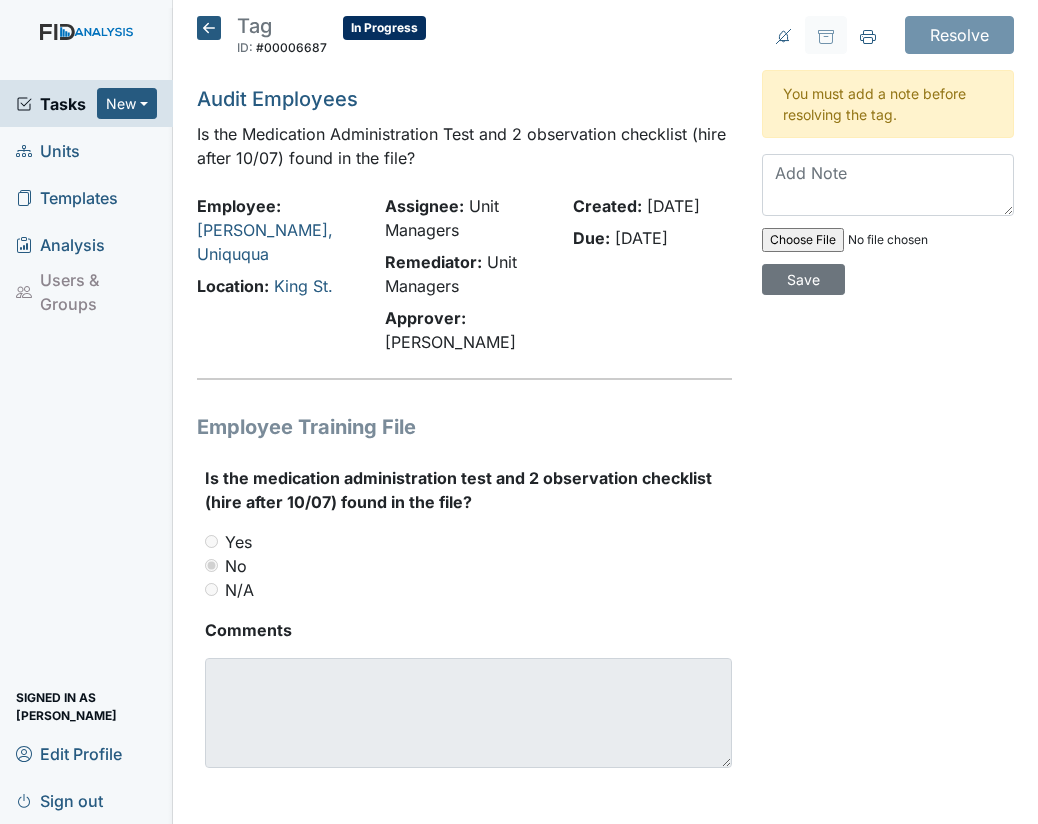 scroll, scrollTop: 0, scrollLeft: 0, axis: both 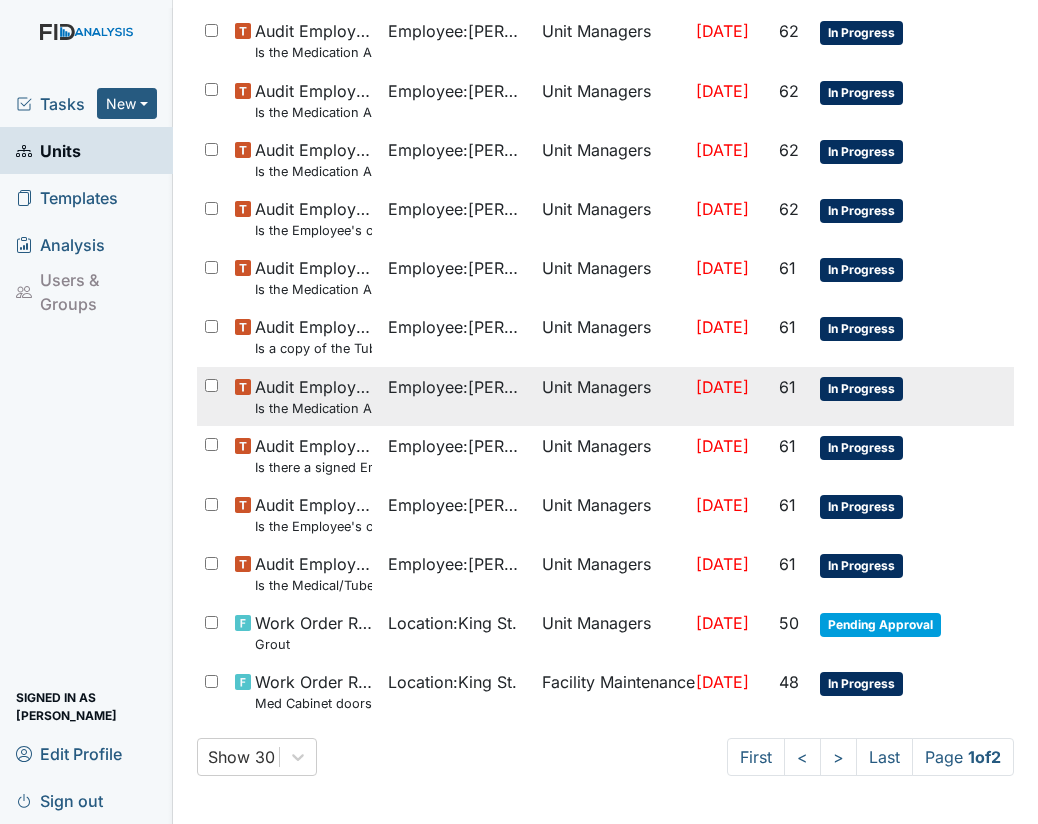 click on "In Progress" at bounding box center (861, 389) 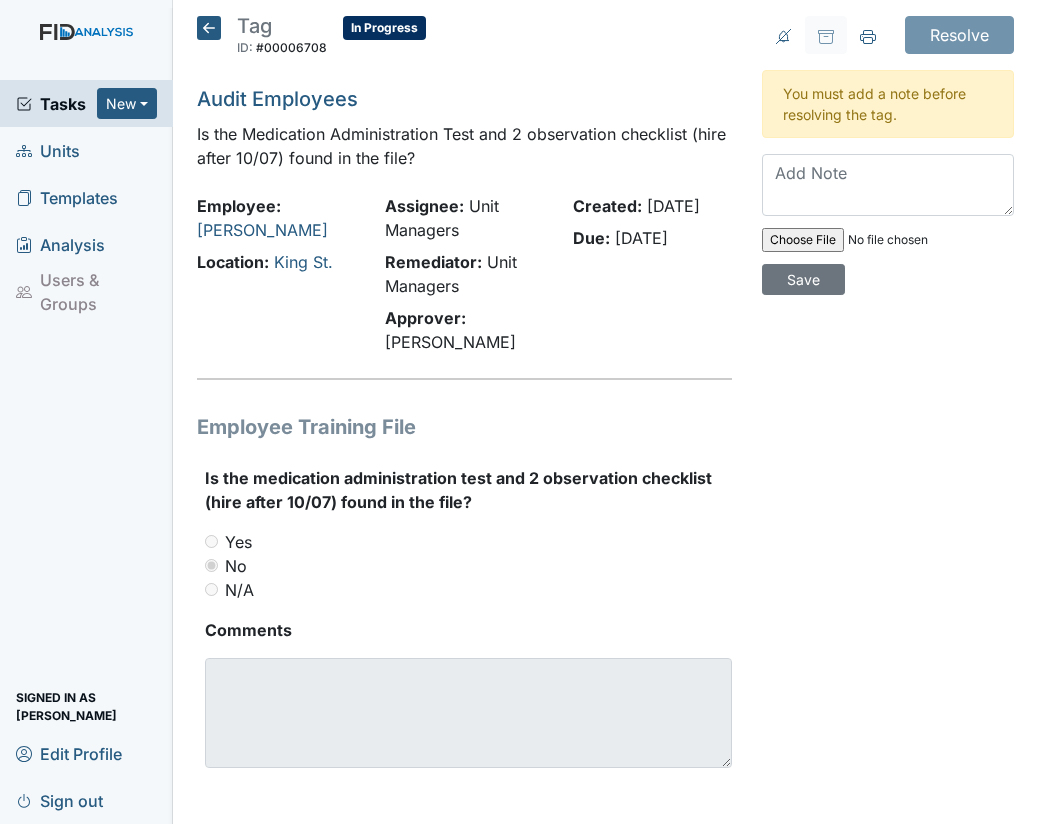 scroll, scrollTop: 0, scrollLeft: 0, axis: both 